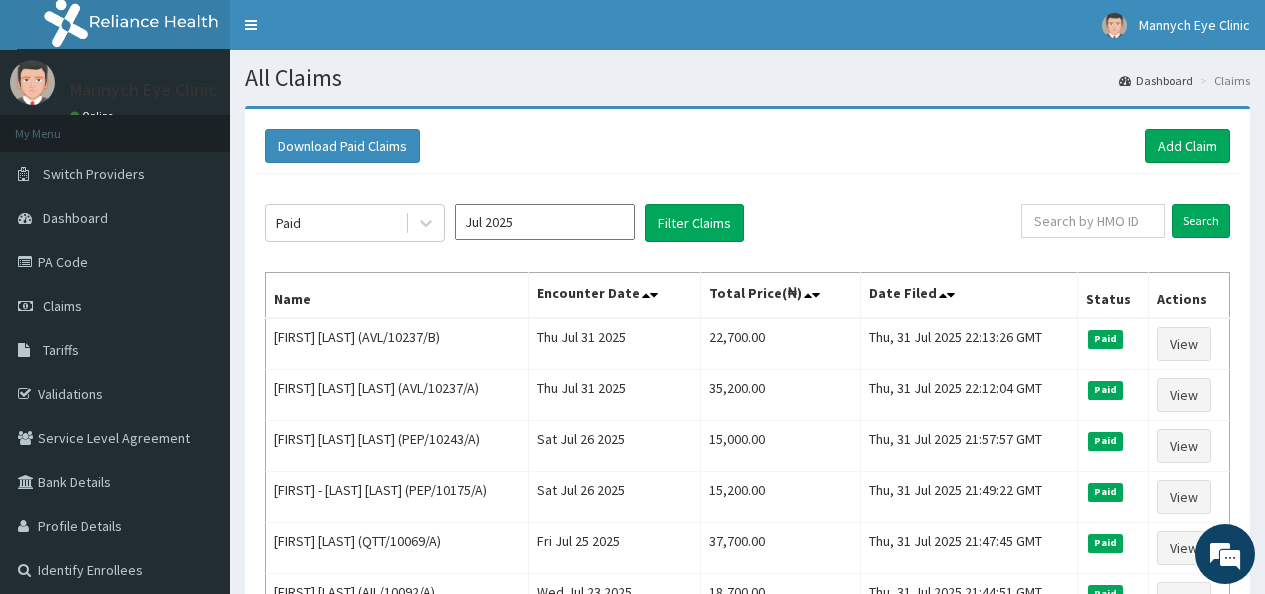 scroll, scrollTop: 400, scrollLeft: 0, axis: vertical 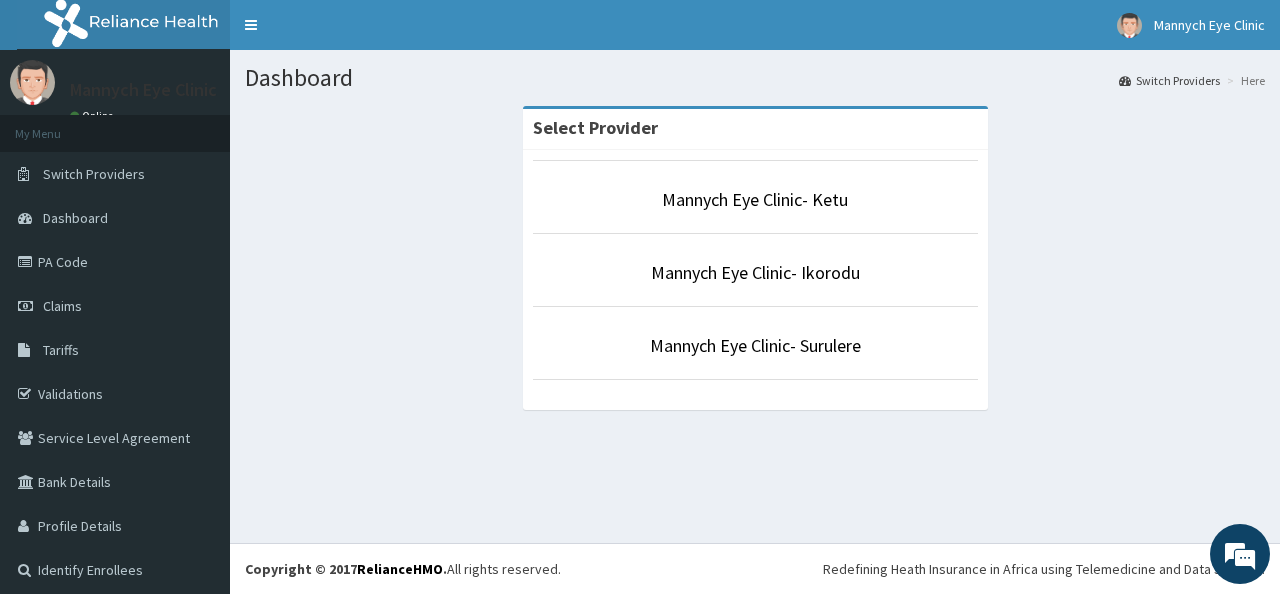 click on "Mannych Eye Clinic- Ikorodu" at bounding box center [755, 270] 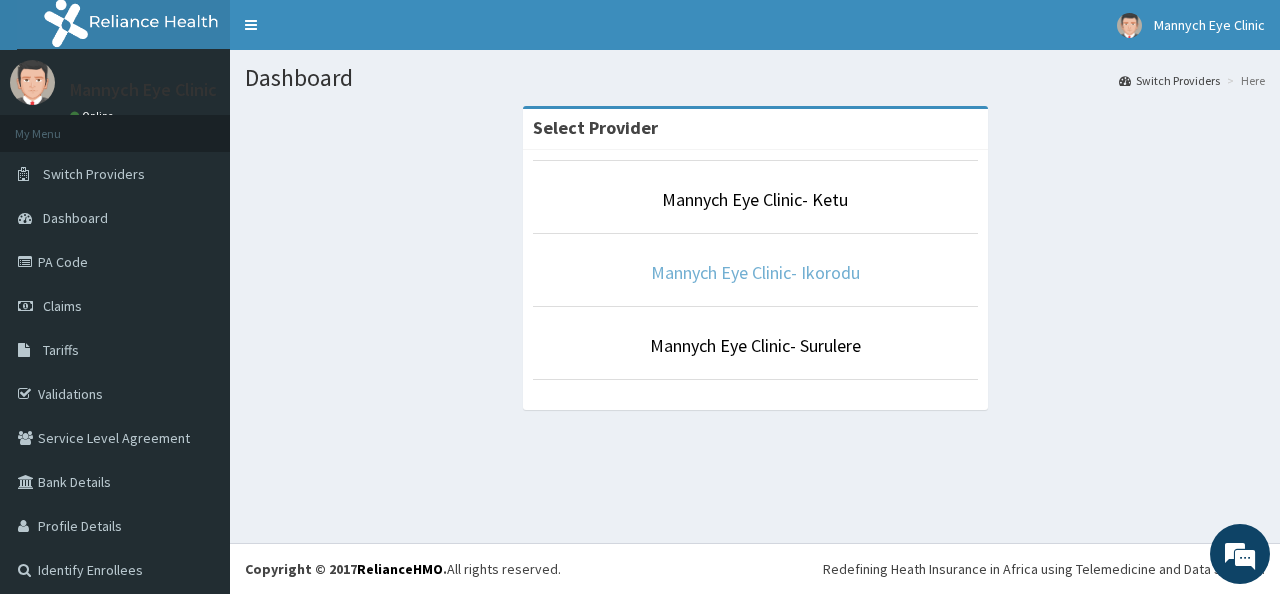 click on "Mannych Eye Clinic- Ikorodu" at bounding box center (755, 272) 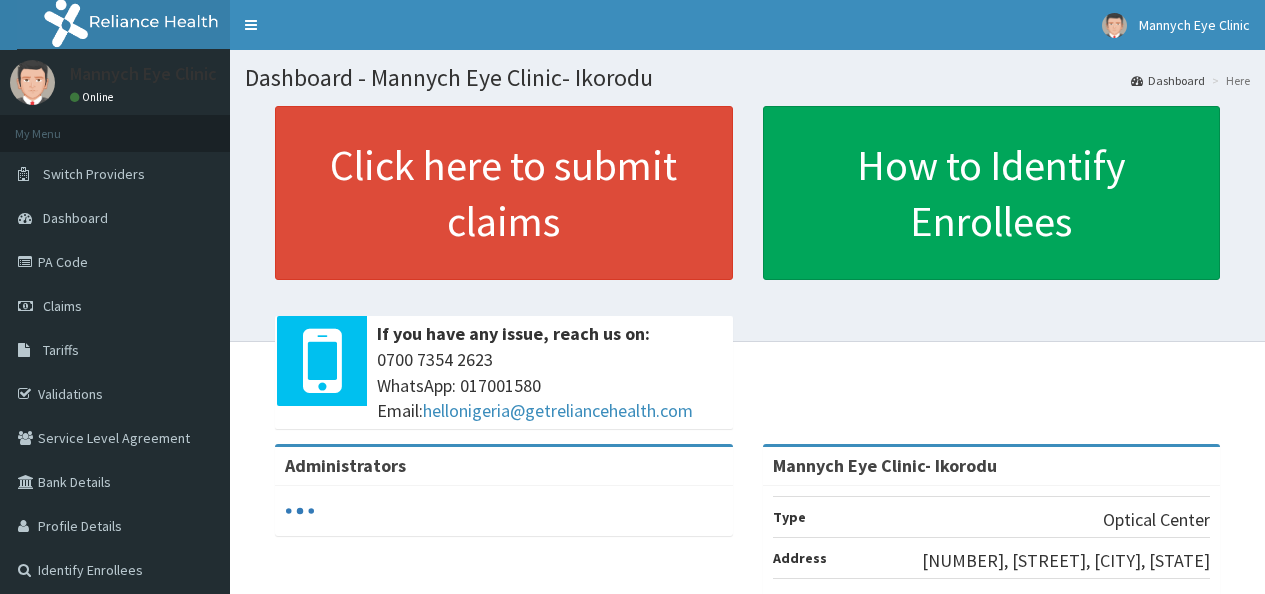 scroll, scrollTop: 0, scrollLeft: 0, axis: both 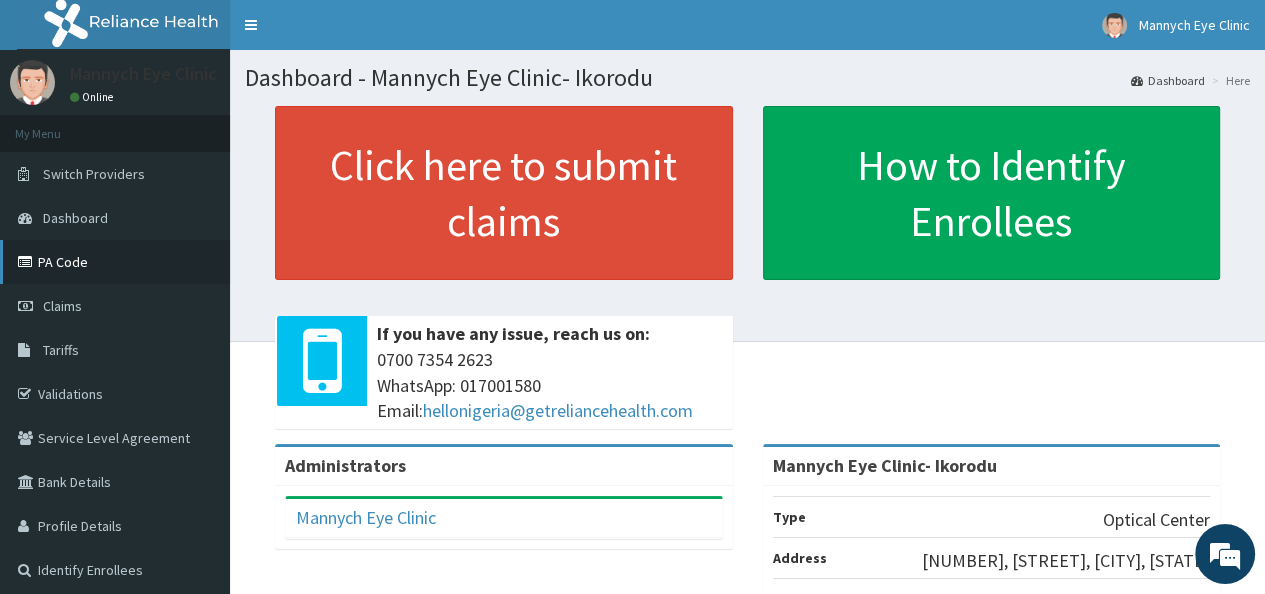 click on "PA Code" at bounding box center (115, 262) 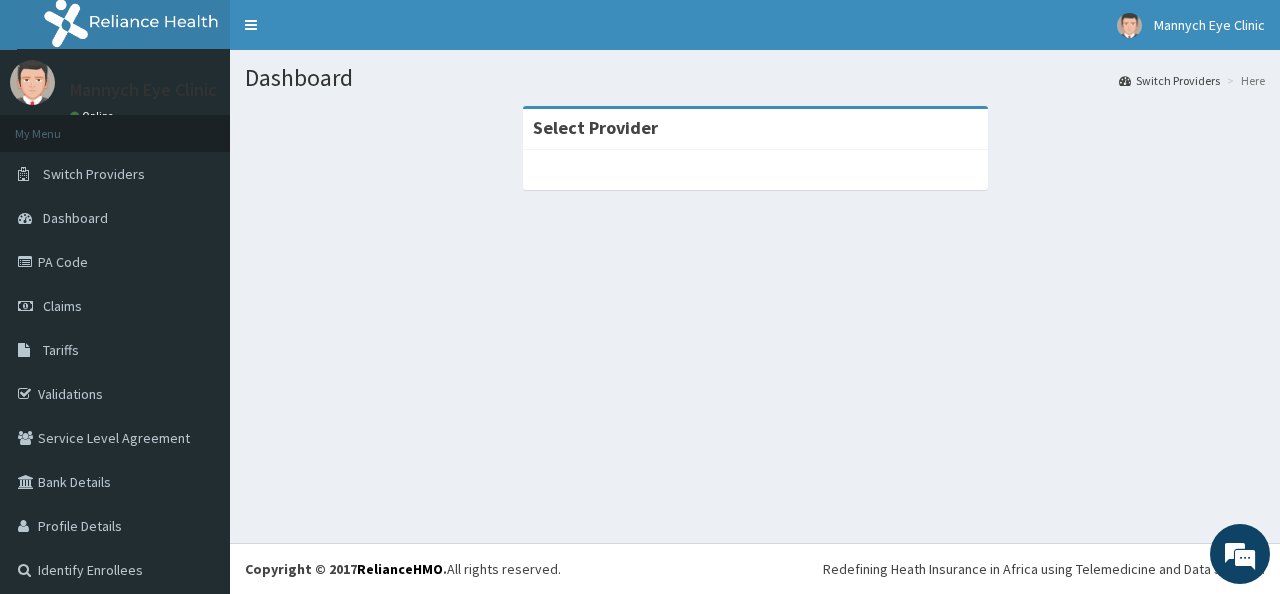 scroll, scrollTop: 0, scrollLeft: 0, axis: both 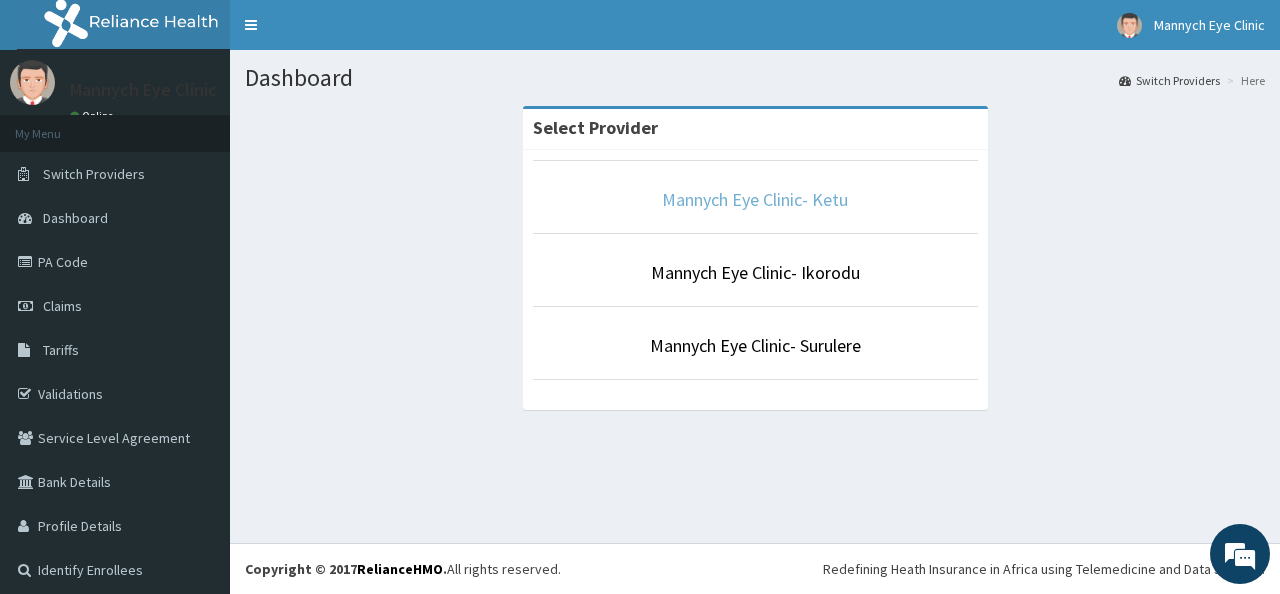 click on "Mannych Eye Clinic- Ketu" at bounding box center (755, 199) 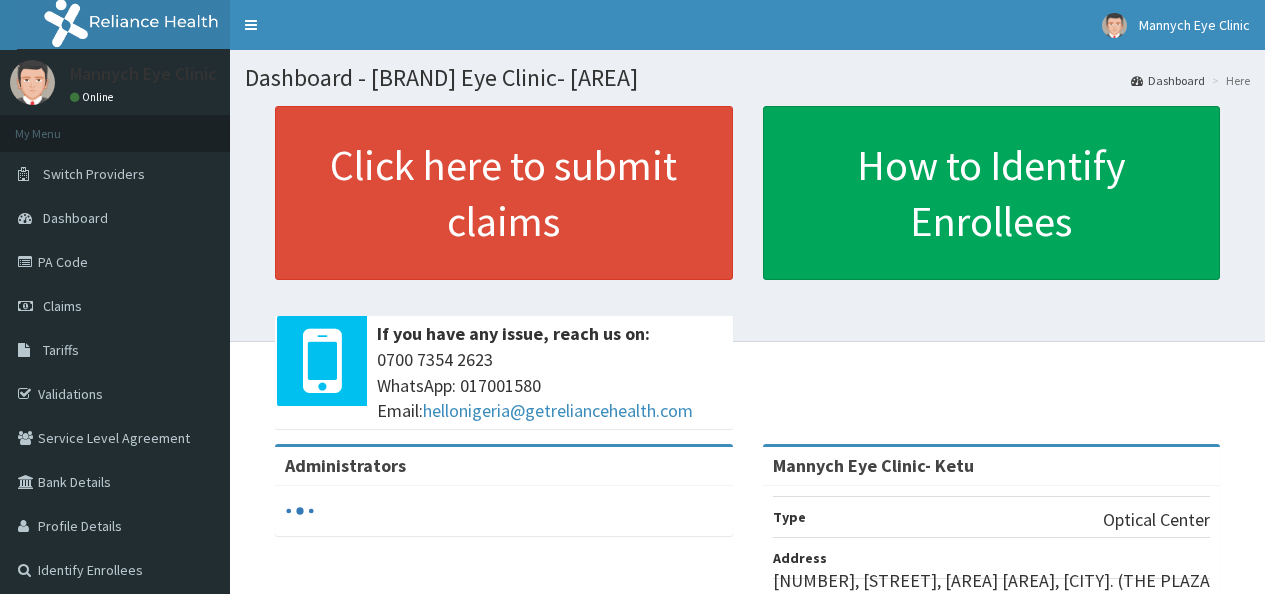 scroll, scrollTop: 0, scrollLeft: 0, axis: both 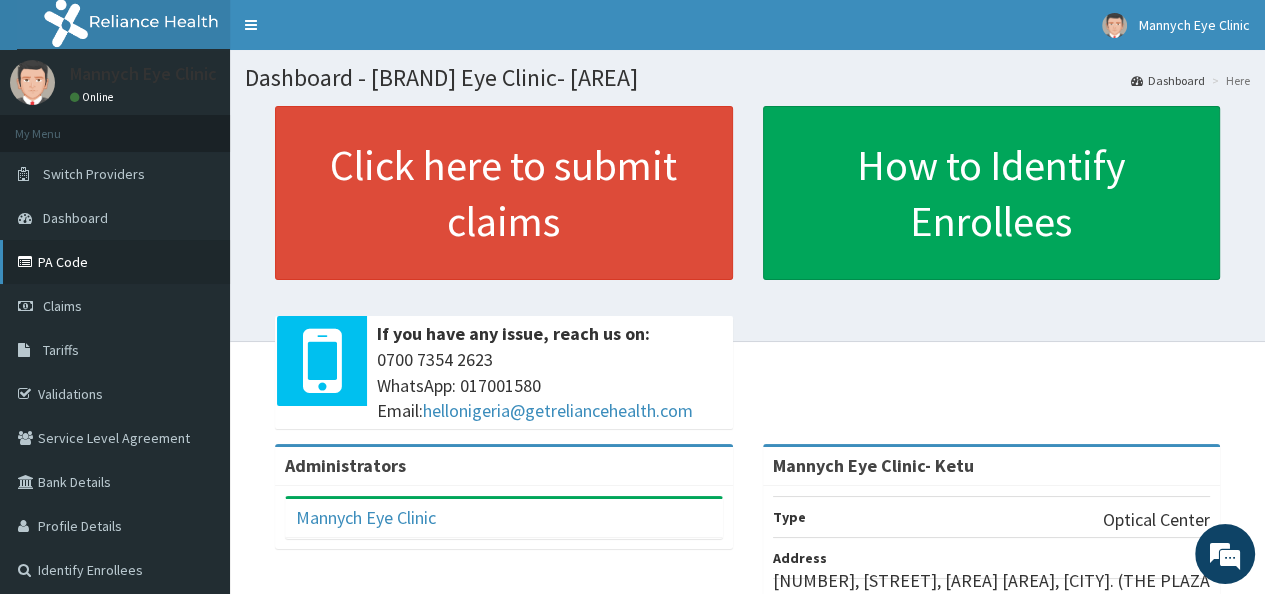 click on "PA Code" at bounding box center [115, 262] 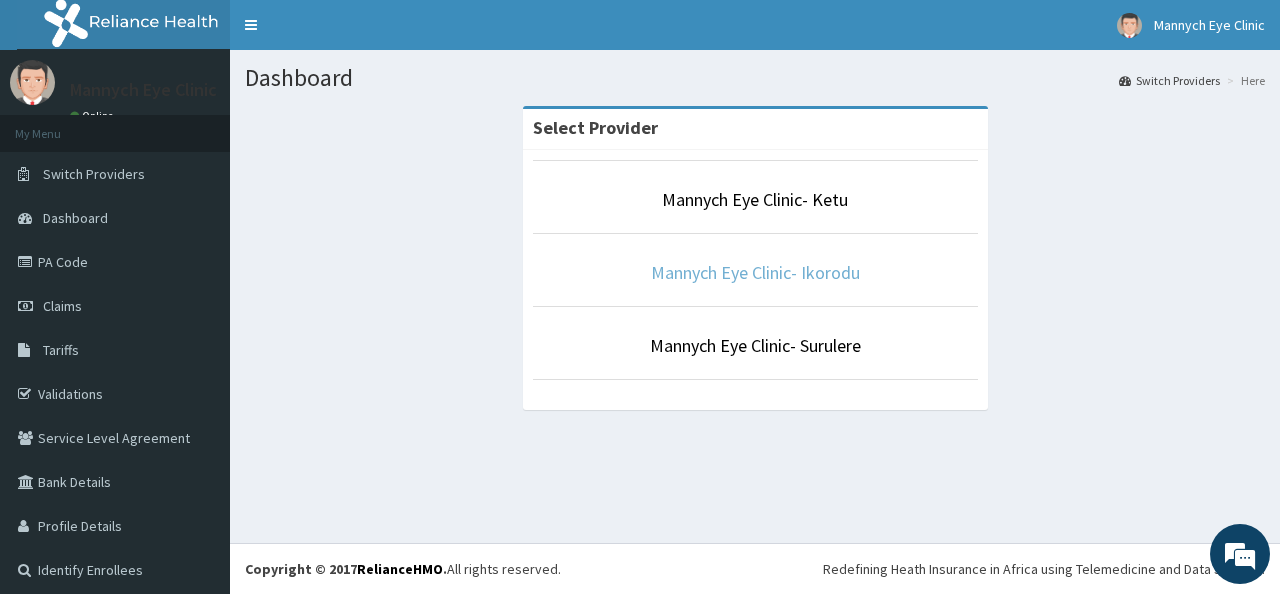 scroll, scrollTop: 0, scrollLeft: 0, axis: both 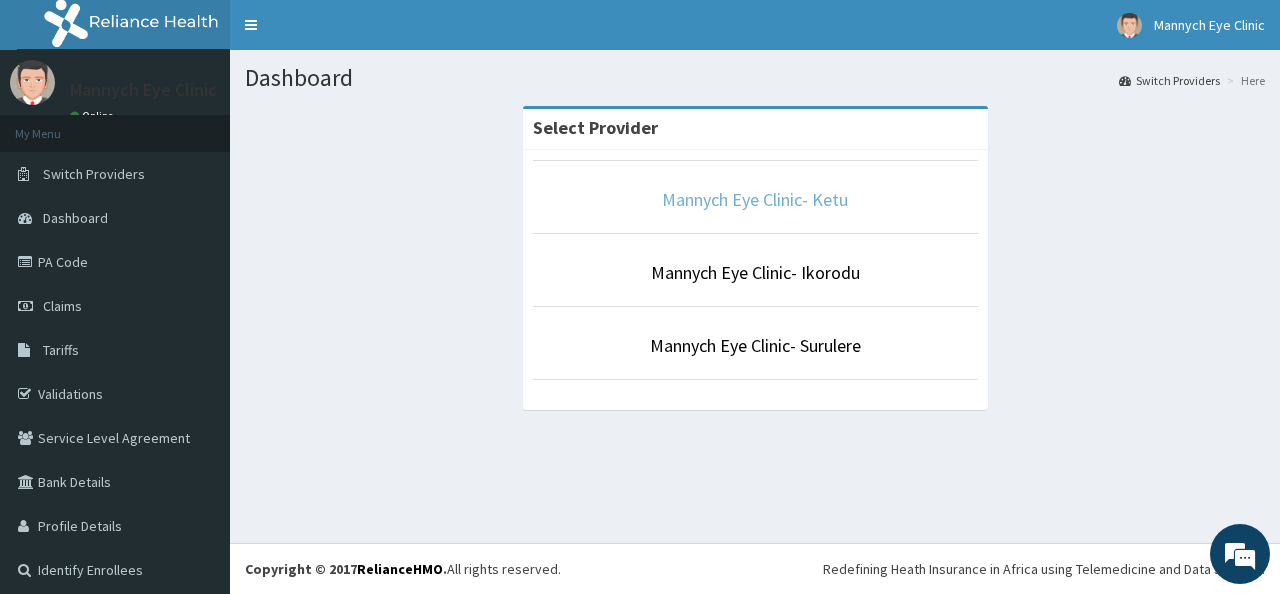 click on "Mannych Eye Clinic- Ketu" at bounding box center [755, 199] 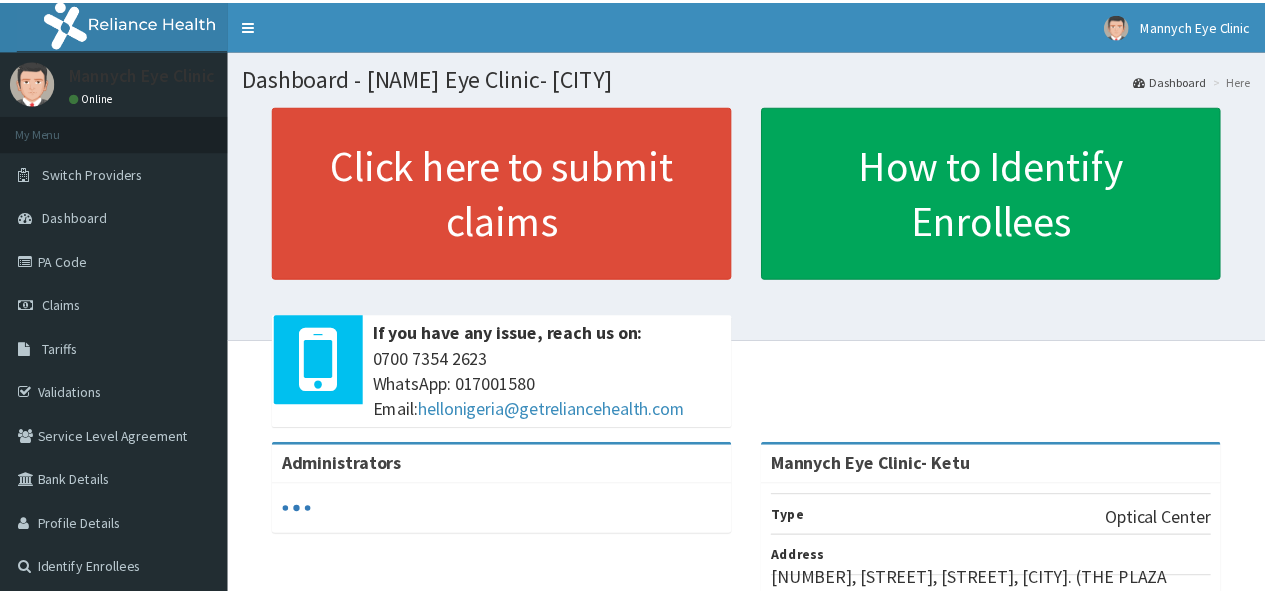 scroll, scrollTop: 0, scrollLeft: 0, axis: both 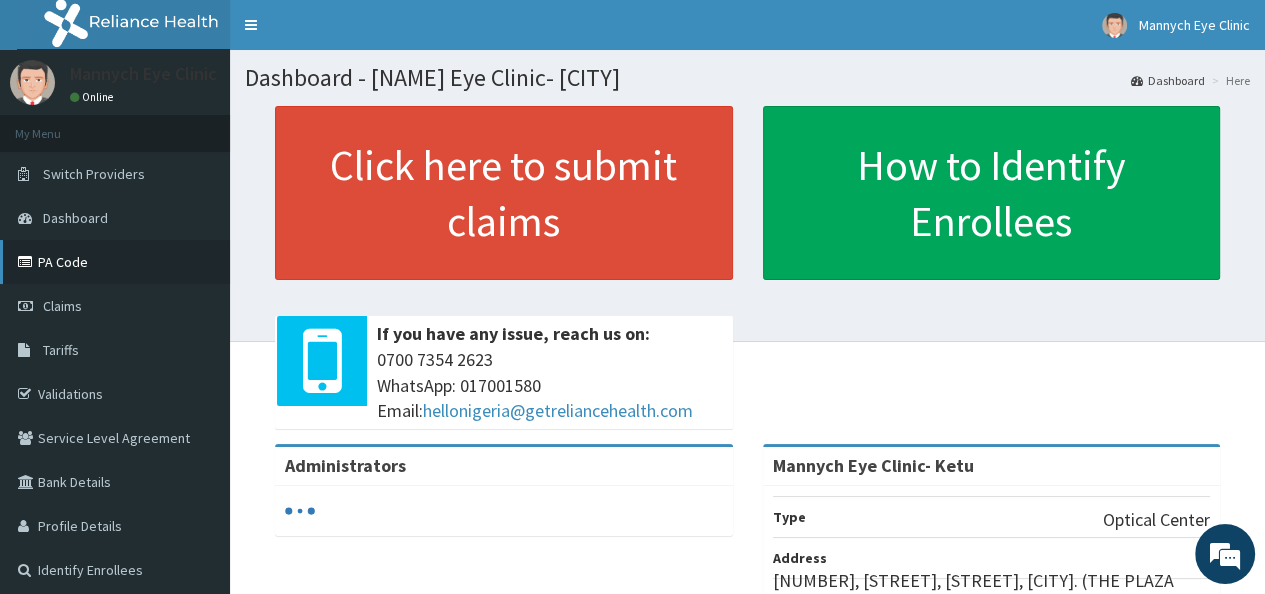 click on "PA Code" at bounding box center [115, 262] 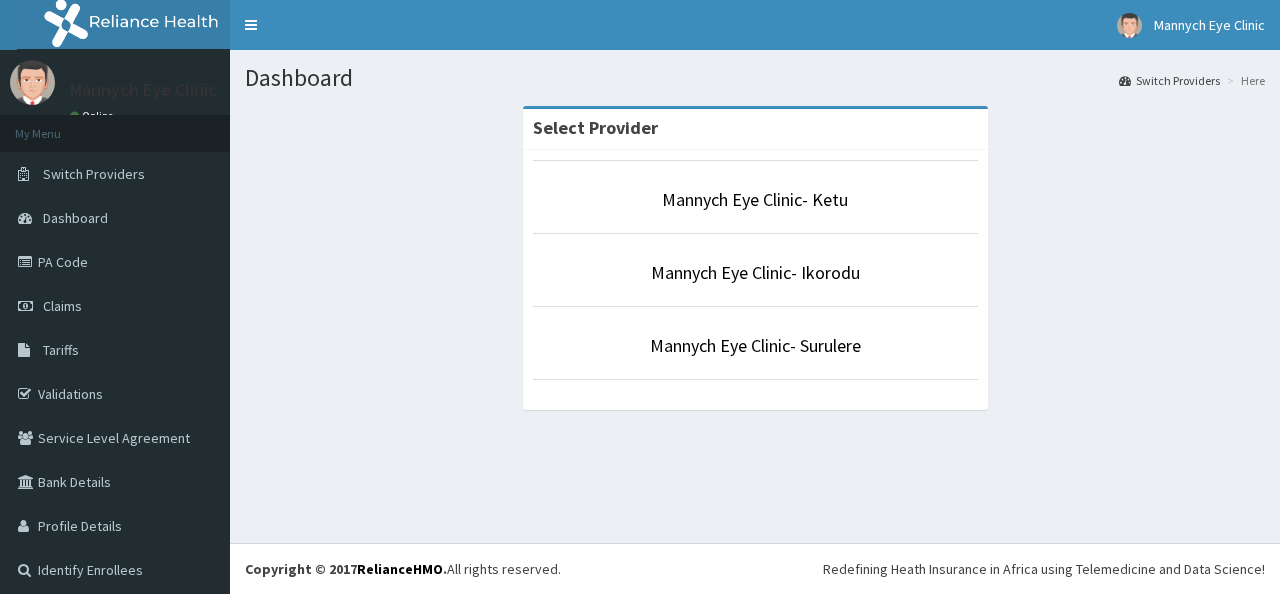 scroll, scrollTop: 0, scrollLeft: 0, axis: both 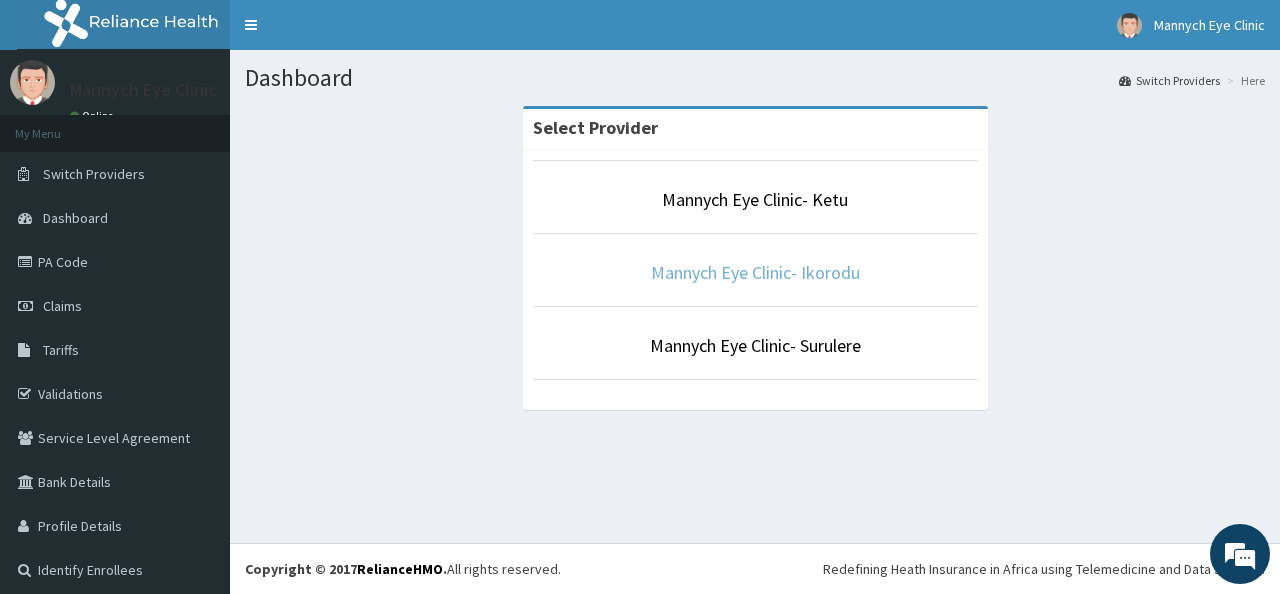 click on "Mannych Eye Clinic- Ikorodu" at bounding box center (755, 272) 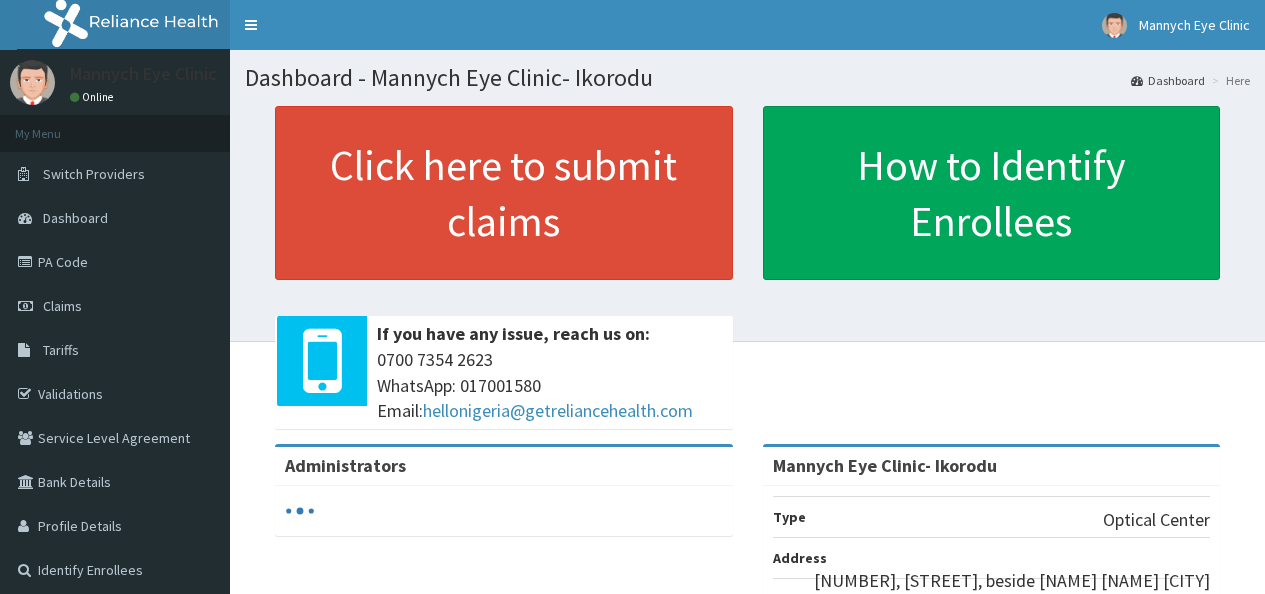 scroll, scrollTop: 0, scrollLeft: 0, axis: both 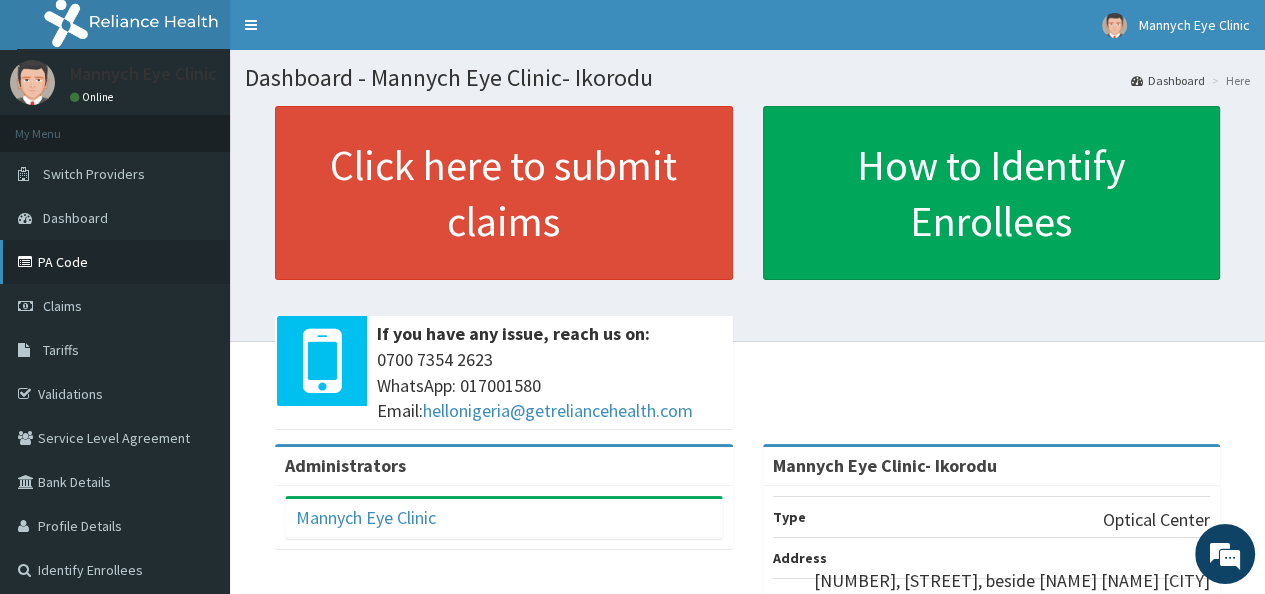 click on "PA Code" at bounding box center [115, 262] 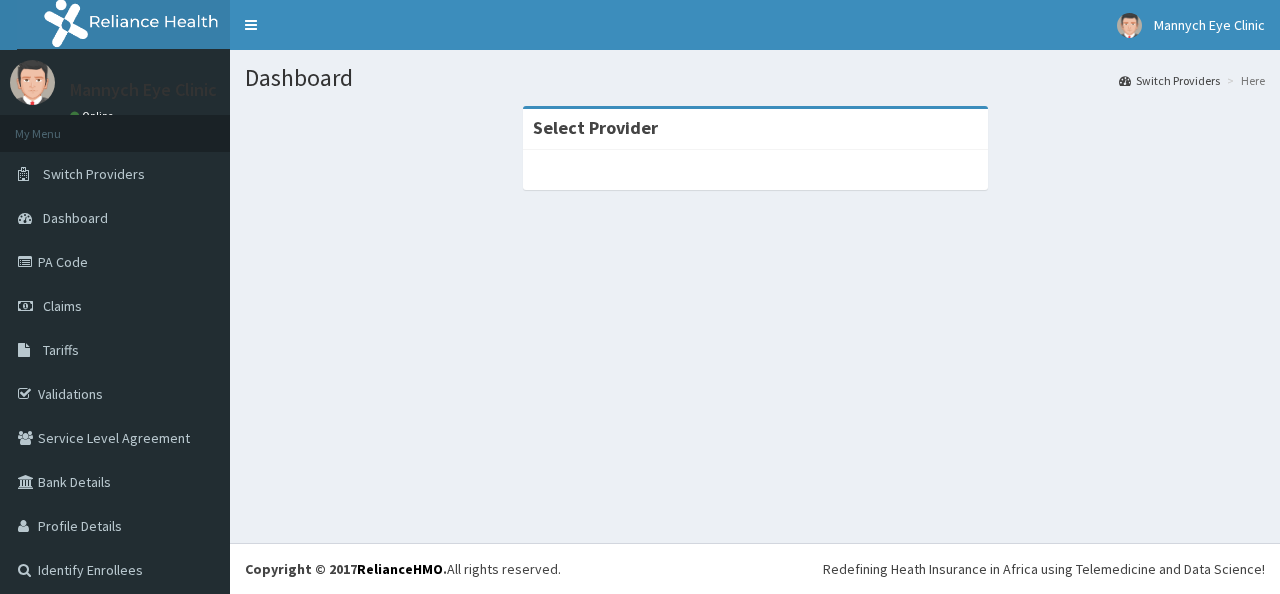scroll, scrollTop: 0, scrollLeft: 0, axis: both 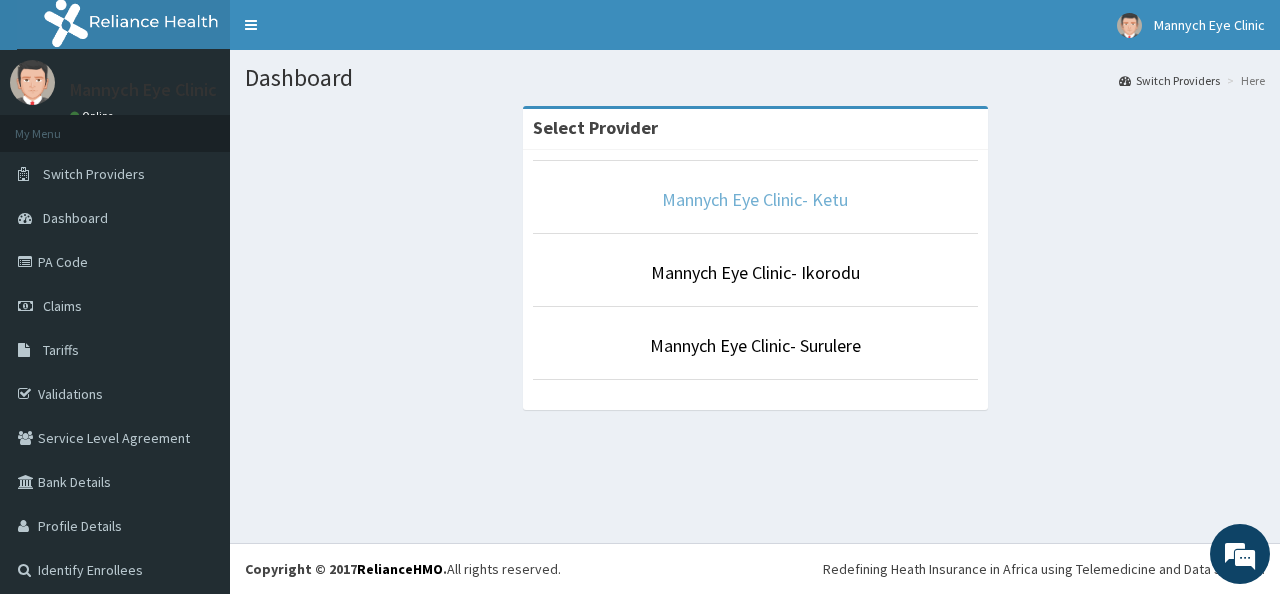 click on "Mannych Eye Clinic- Ketu" at bounding box center [755, 199] 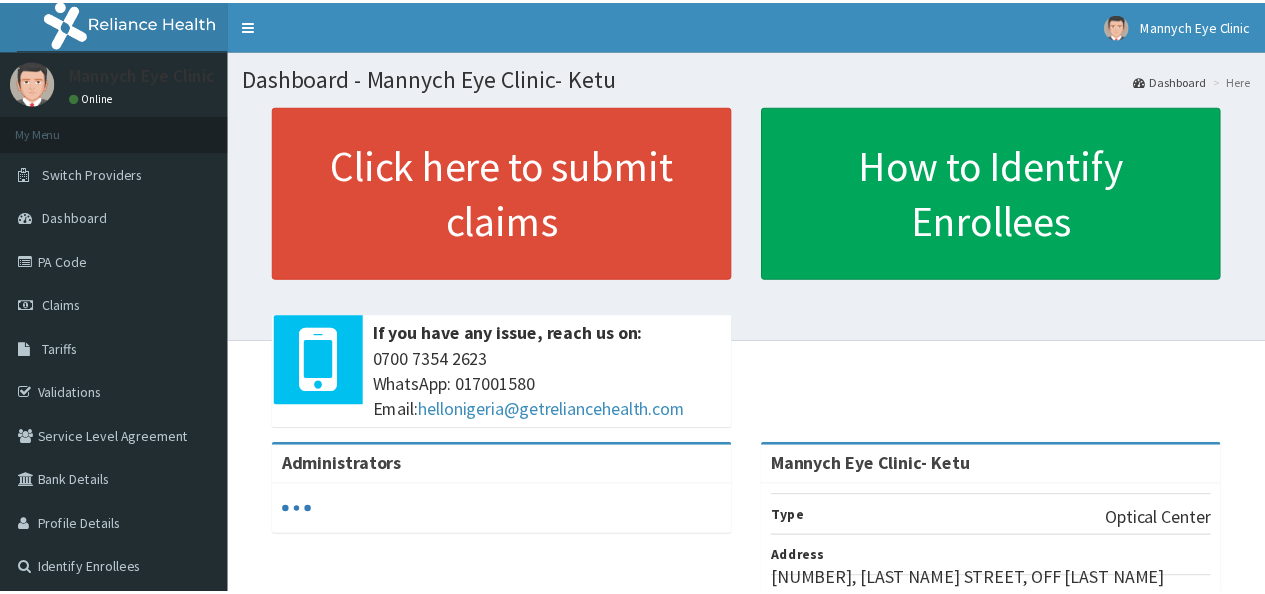 scroll, scrollTop: 0, scrollLeft: 0, axis: both 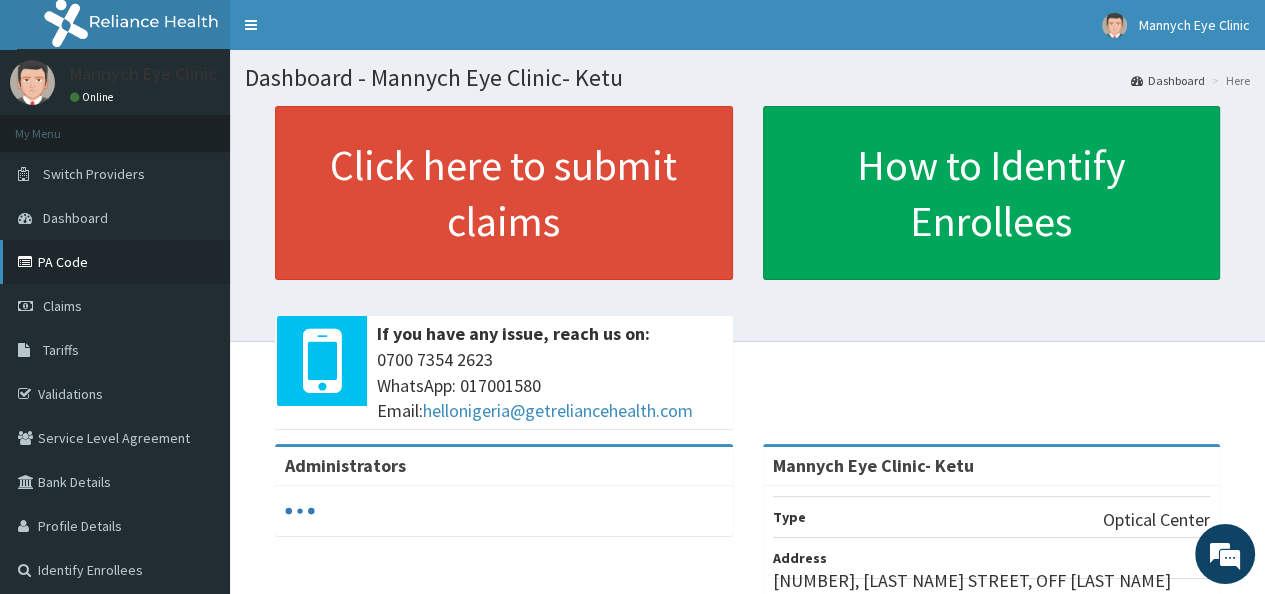 click on "PA Code" at bounding box center [115, 262] 